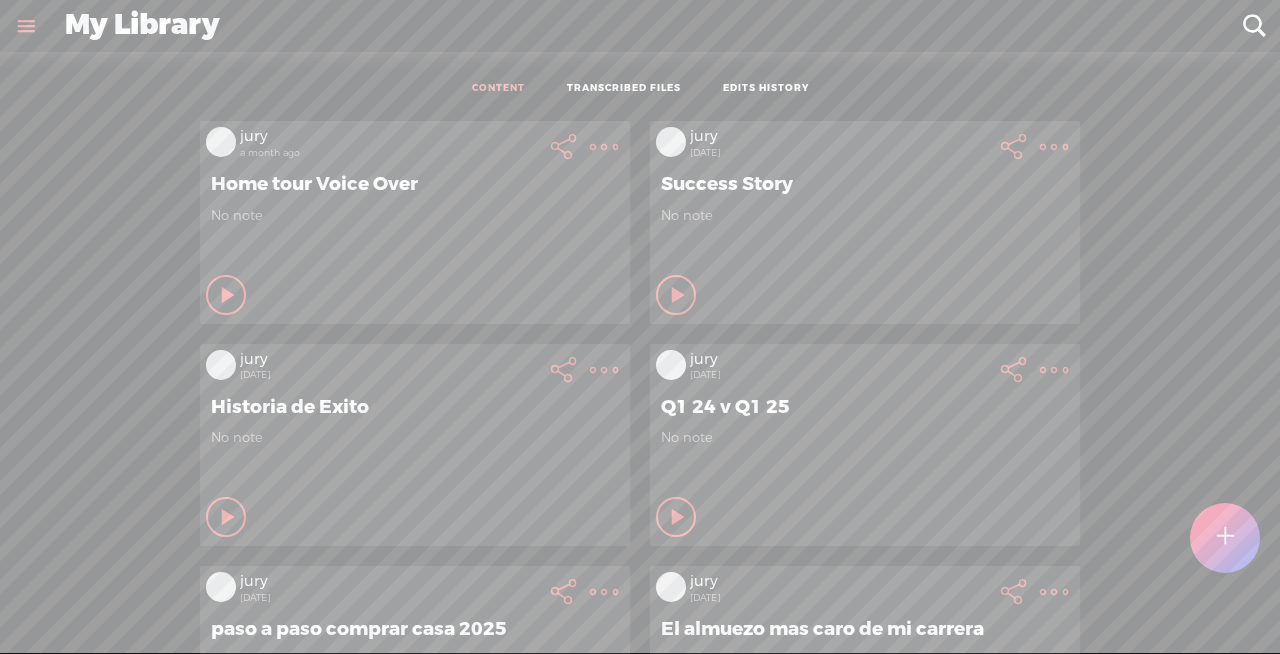 scroll, scrollTop: 0, scrollLeft: 0, axis: both 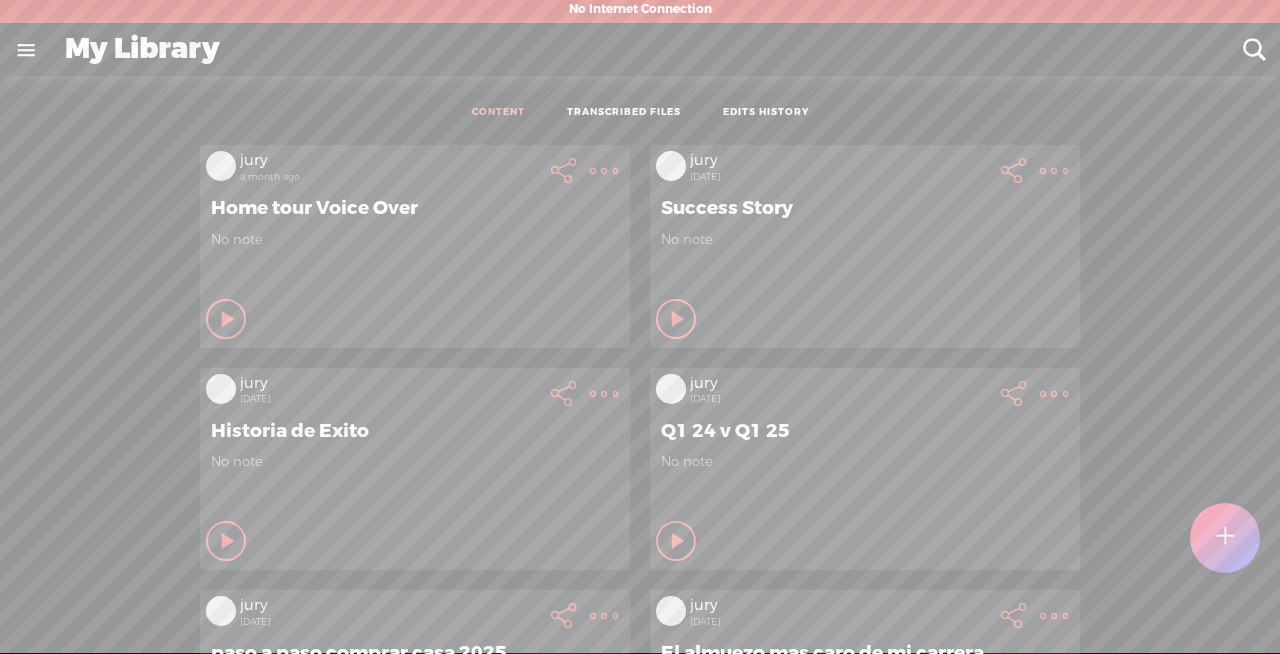click at bounding box center [1224, 537] 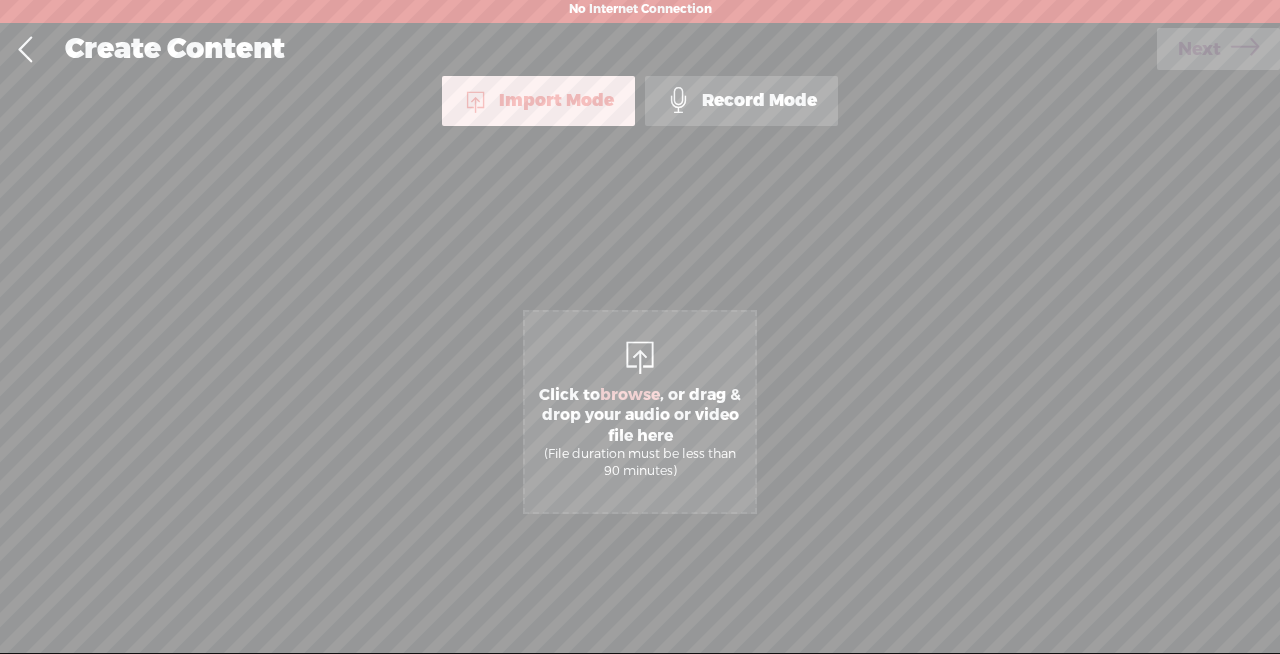 click on "Record Mode" at bounding box center (741, 101) 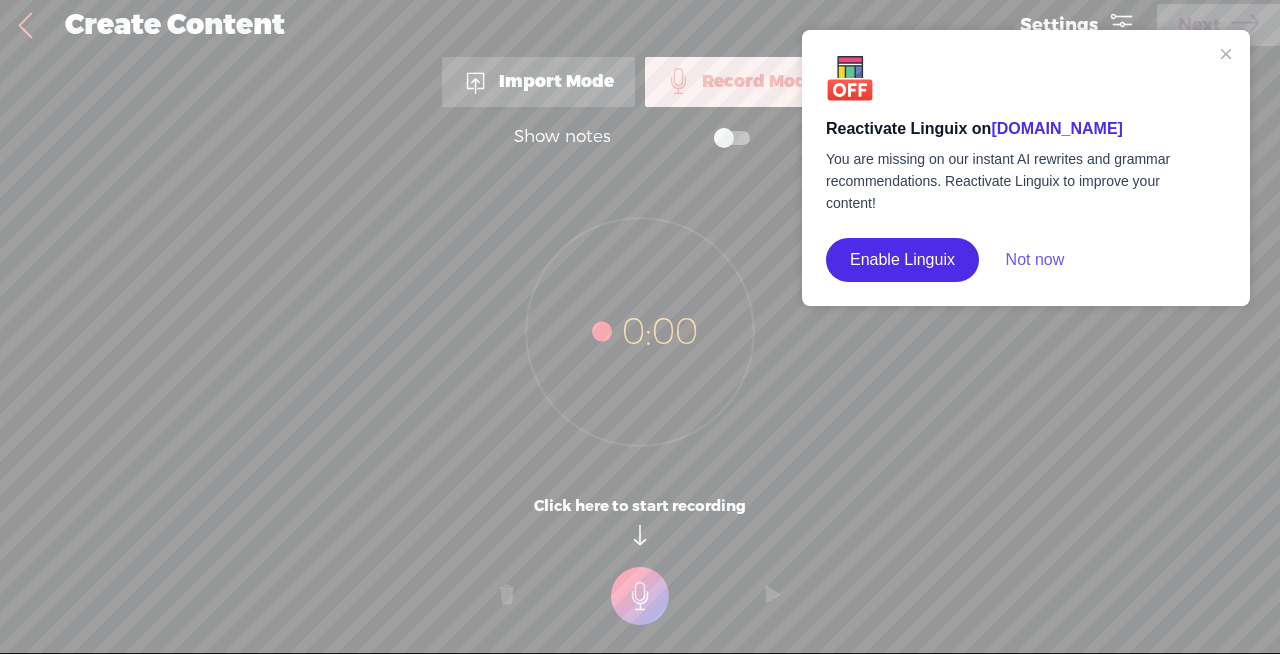 click on "Not now" 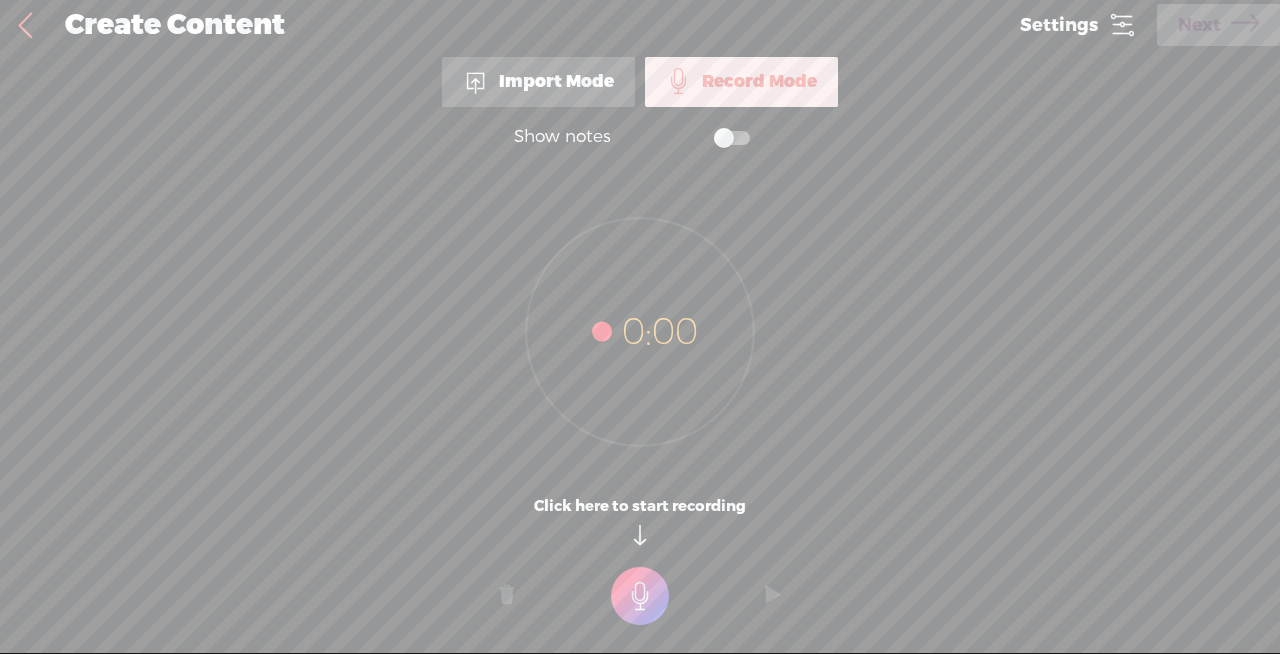 click at bounding box center (640, 596) 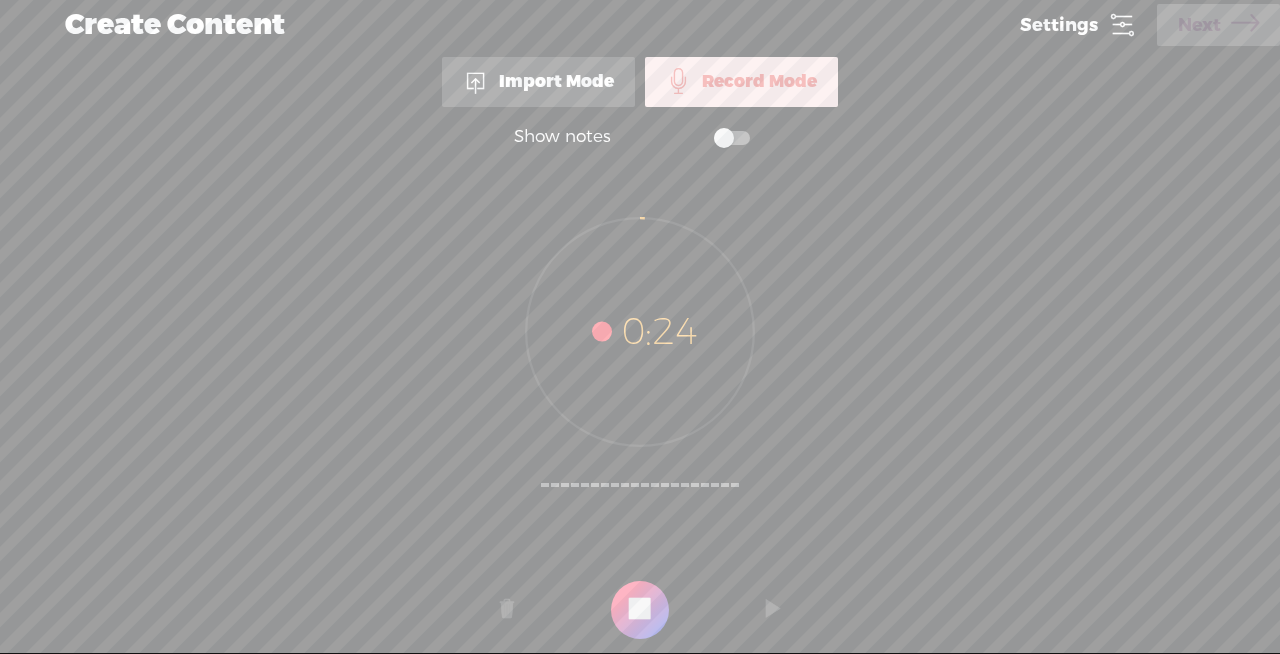 click at bounding box center [640, 610] 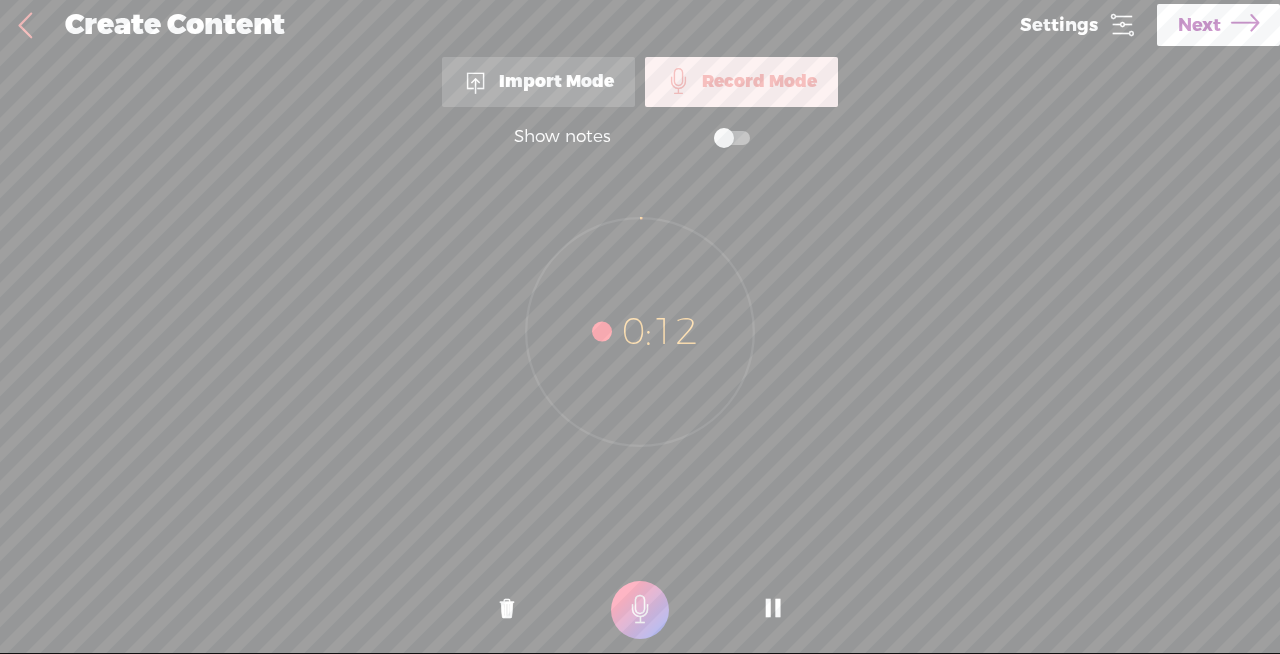 click at bounding box center [773, 610] 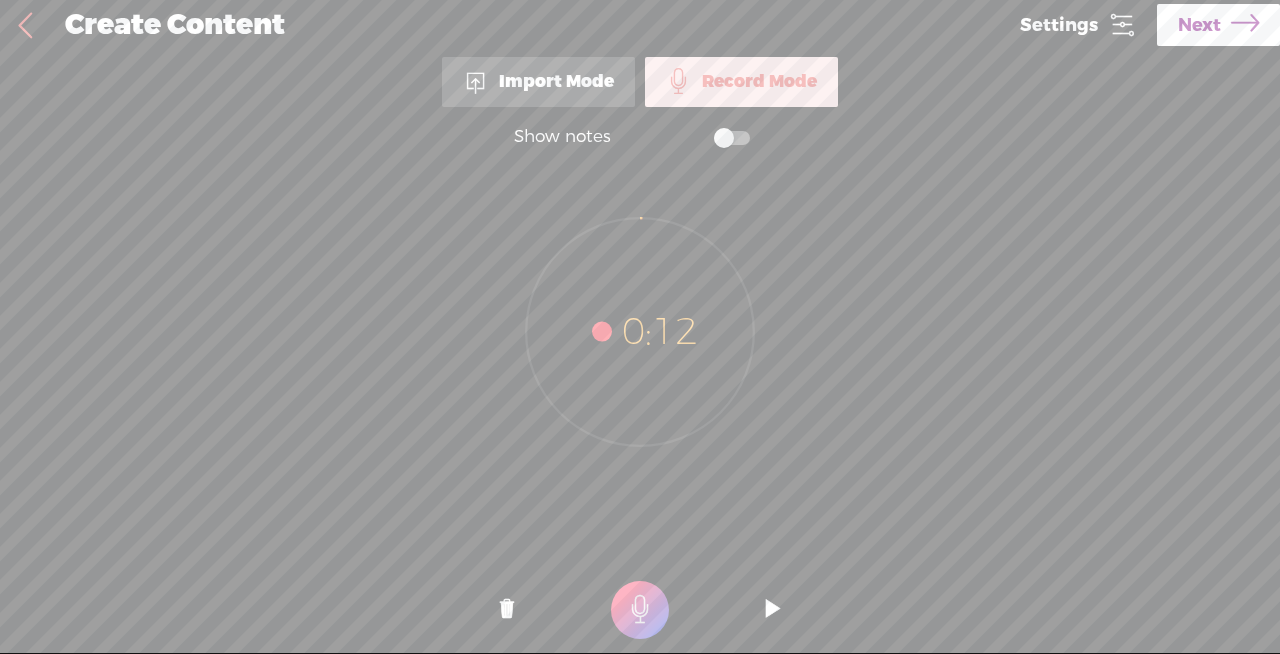 click on "Next" at bounding box center [1218, 25] 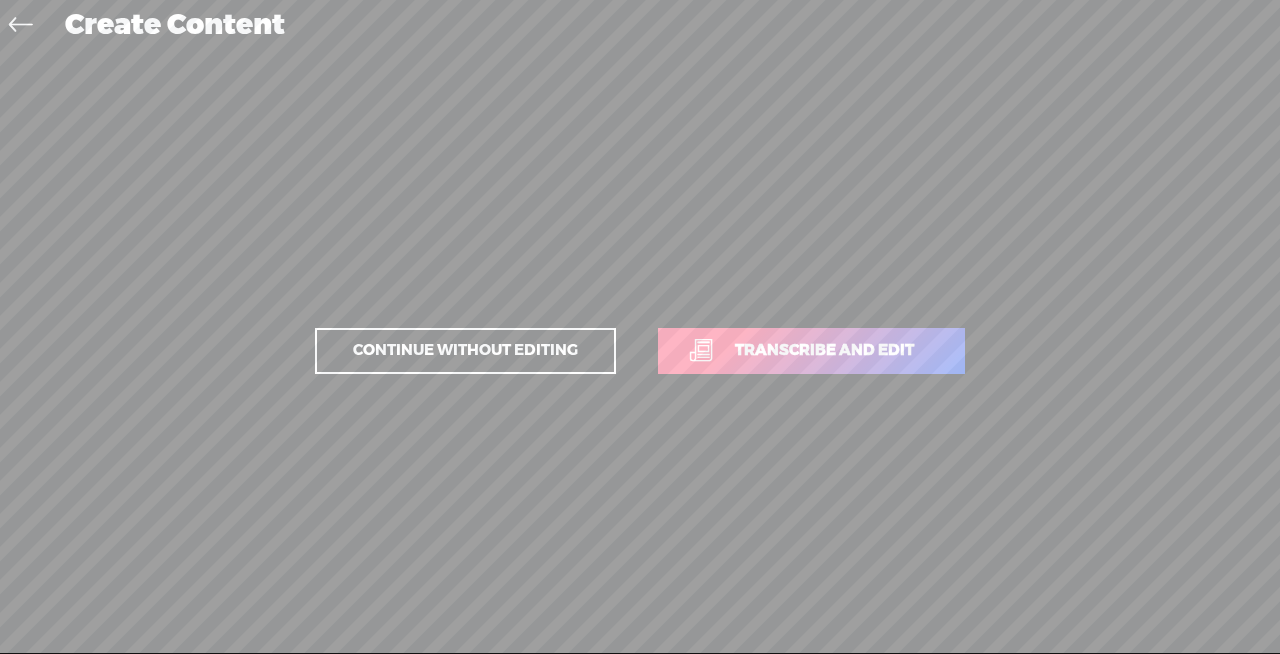 click on "Transcribe and edit" at bounding box center (811, 351) 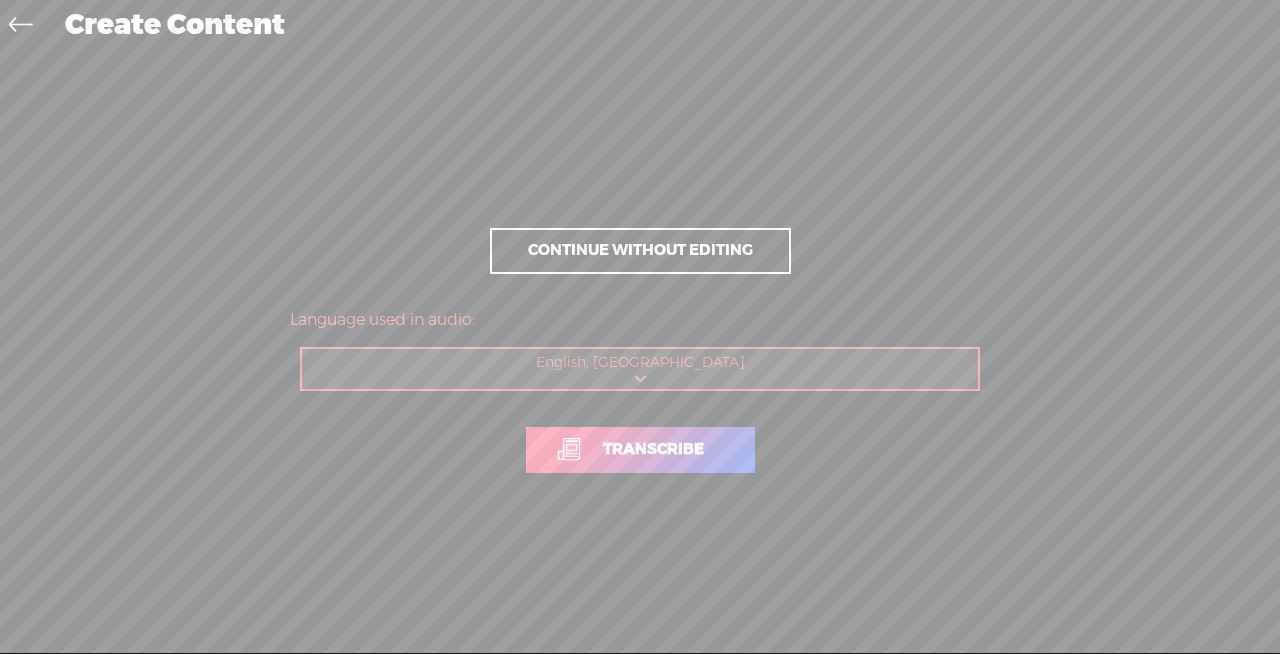 click on "Transcribe" at bounding box center [640, 450] 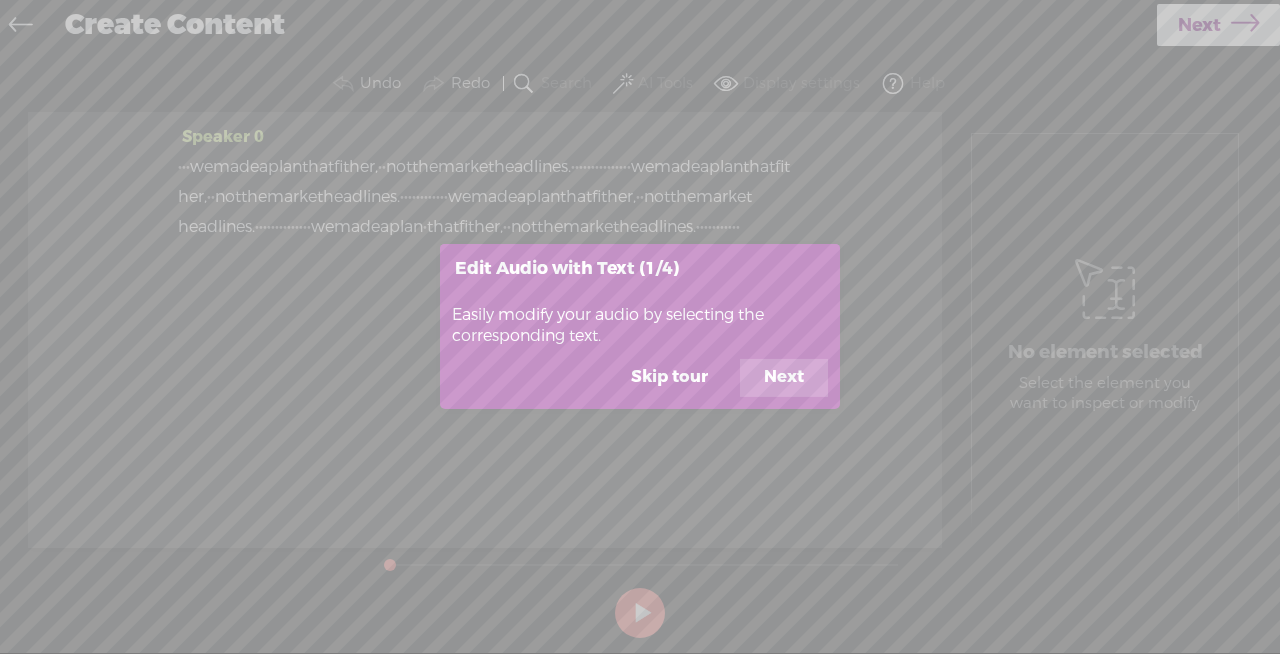 click on "Skip tour" at bounding box center [669, 378] 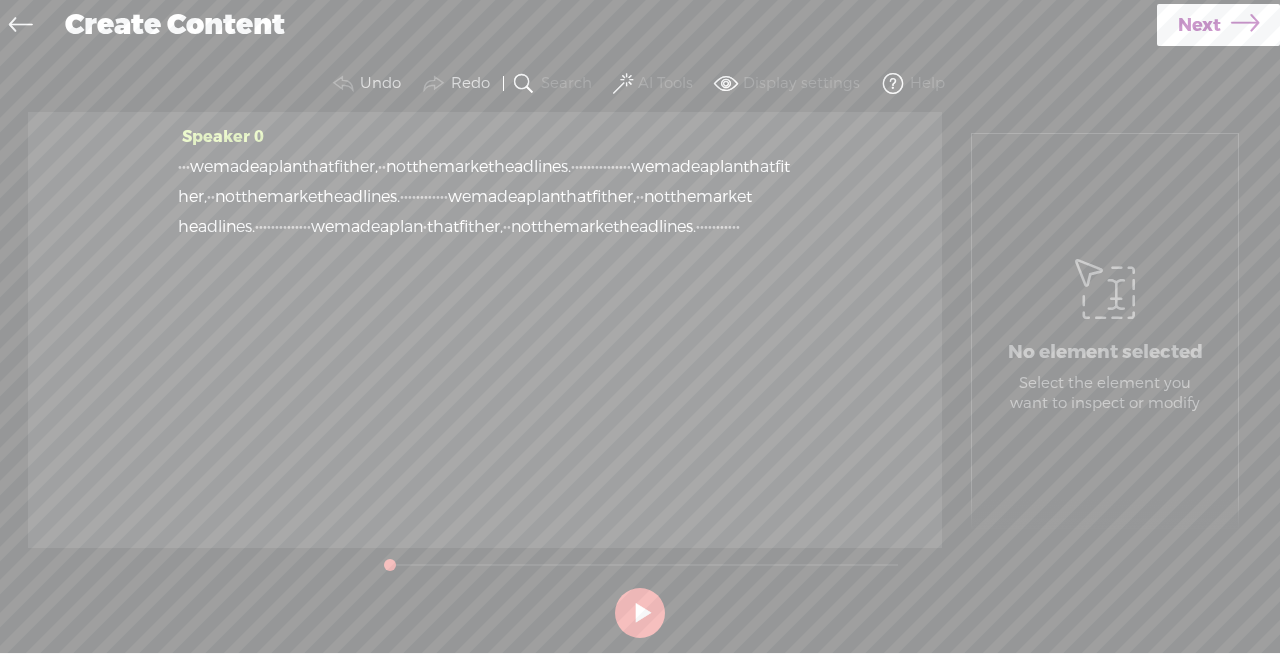 click on "Next" at bounding box center (1199, 25) 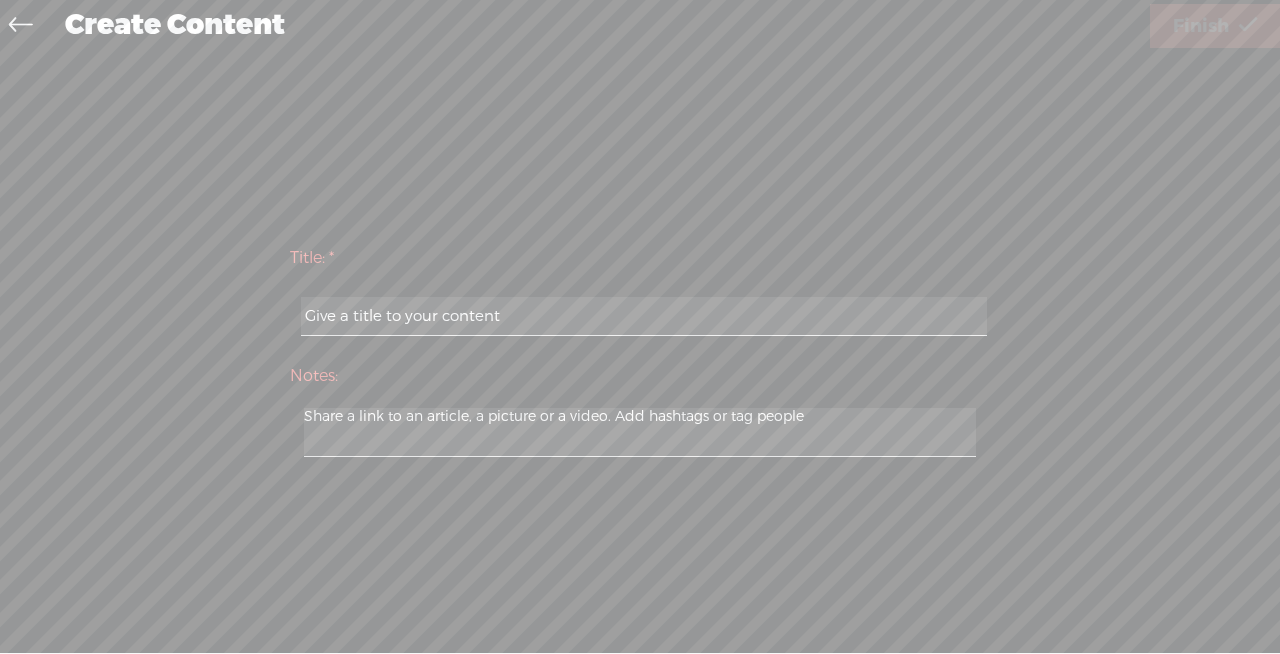 click at bounding box center [643, 316] 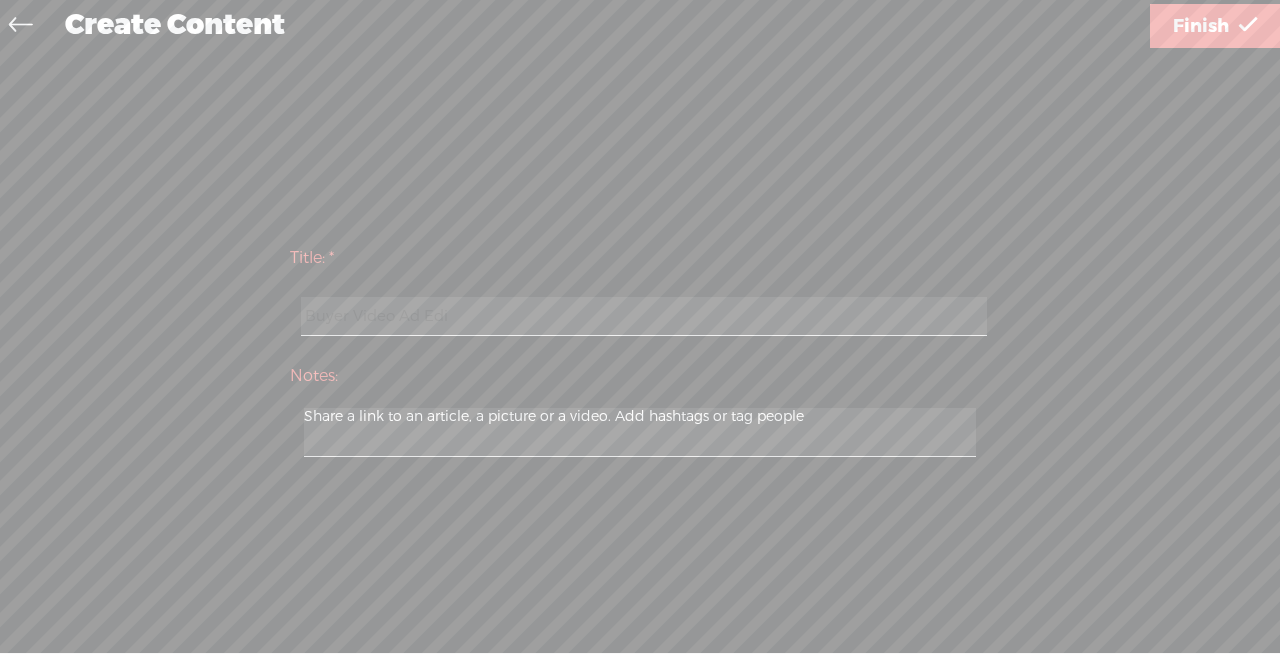 type on "Buyer Video Ad Edit" 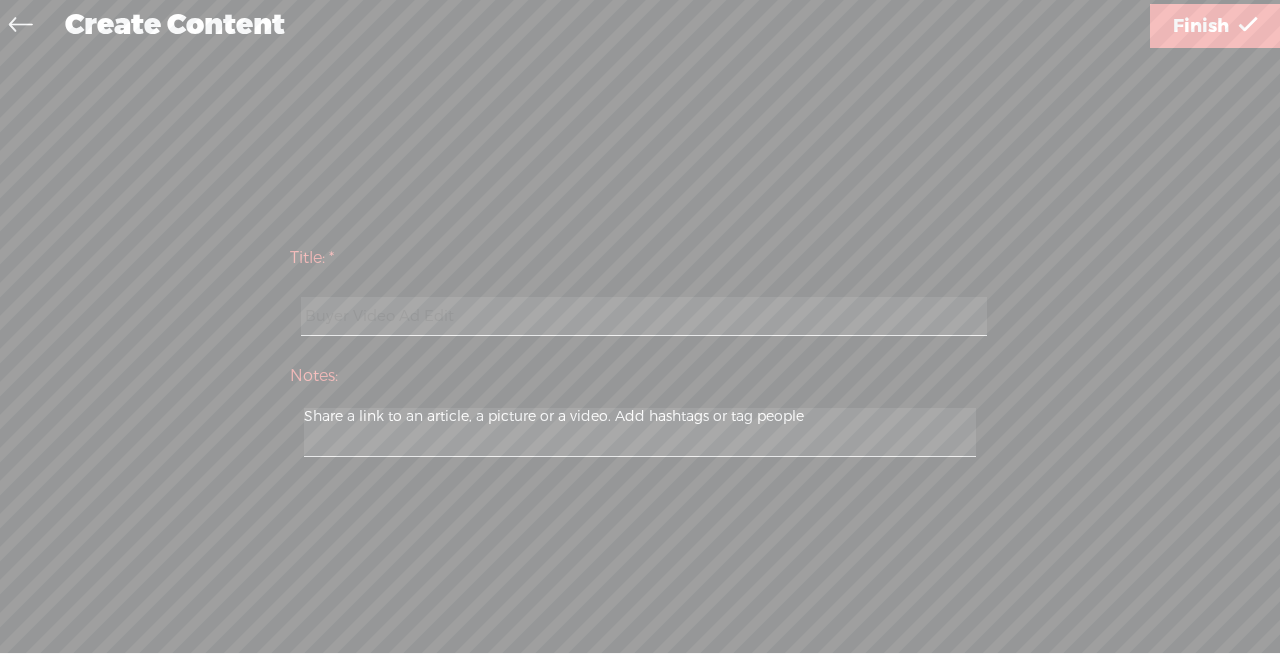 click on "Finish" at bounding box center [1201, 26] 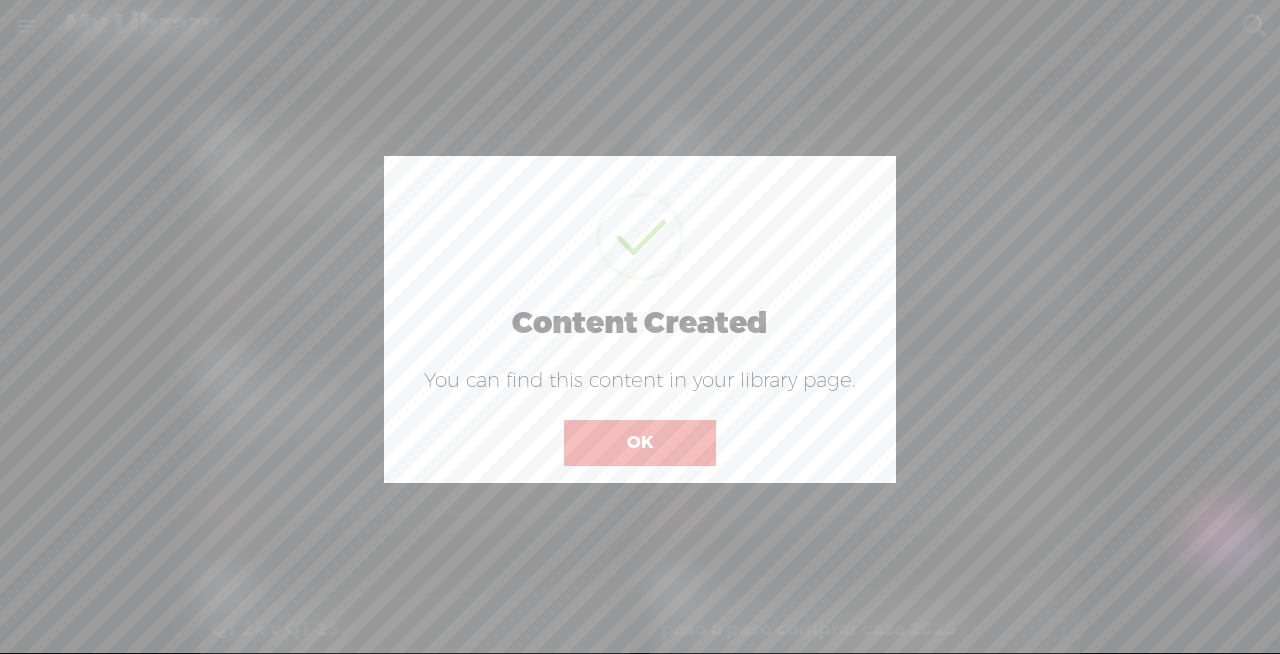 click on "OK" at bounding box center (640, 430) 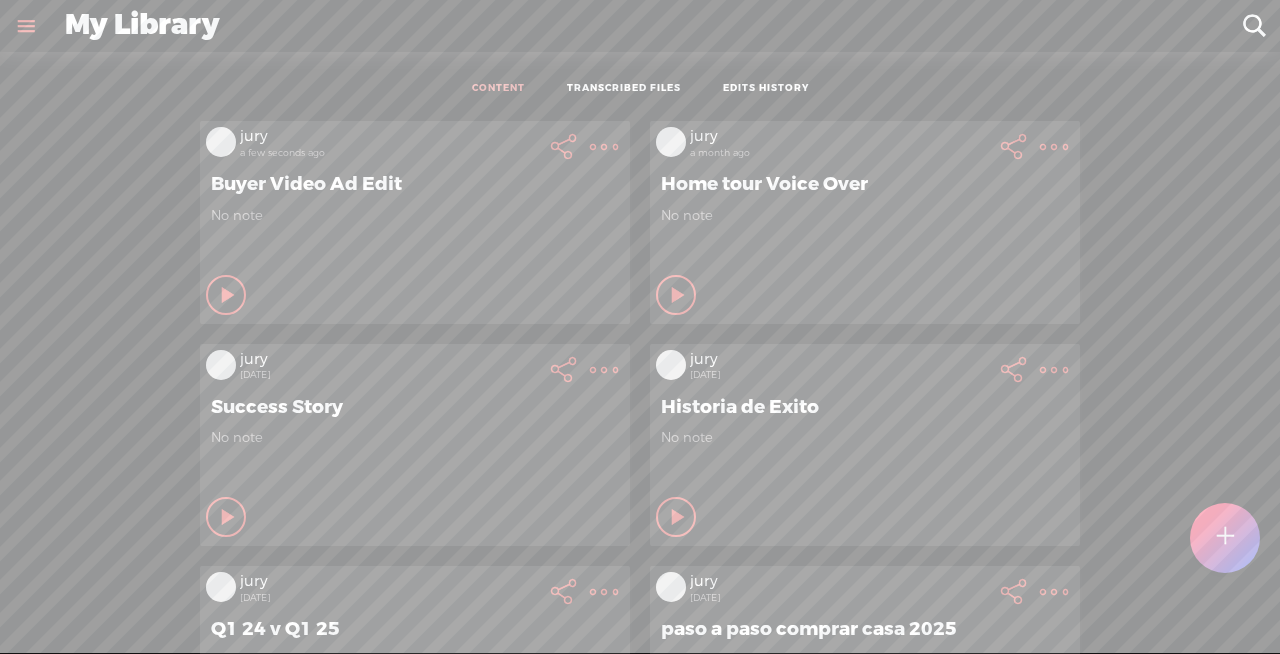 click at bounding box center (604, 147) 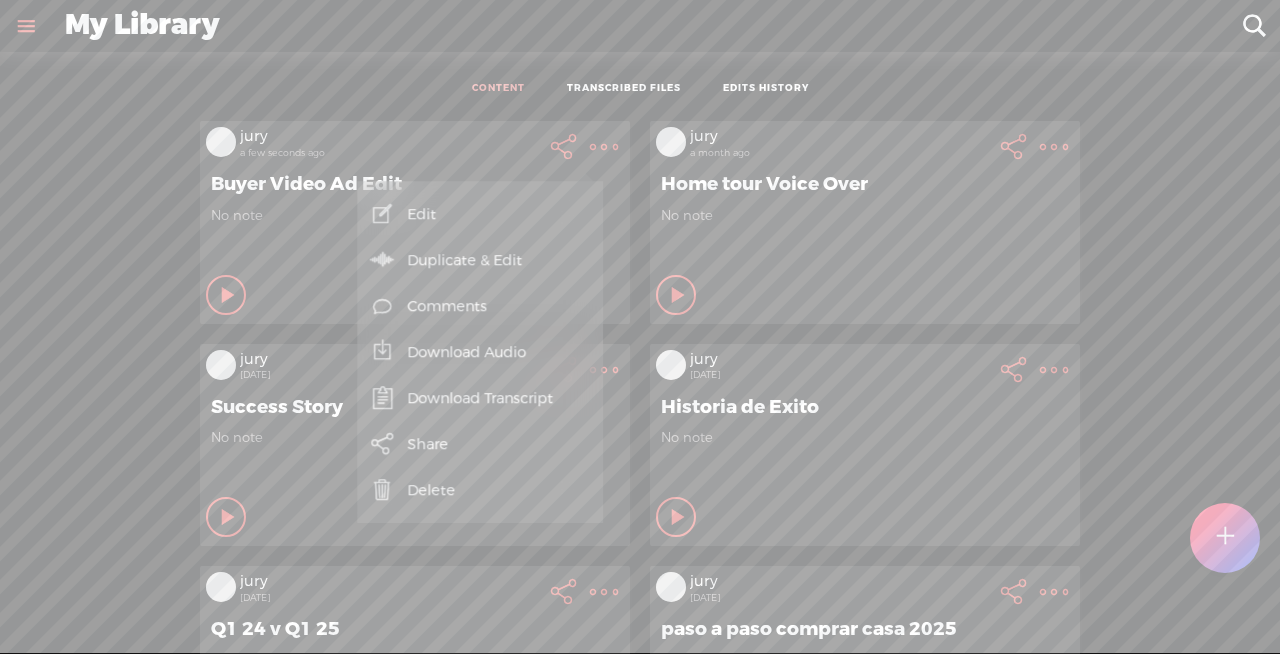 click on "Download Audio" at bounding box center (480, 352) 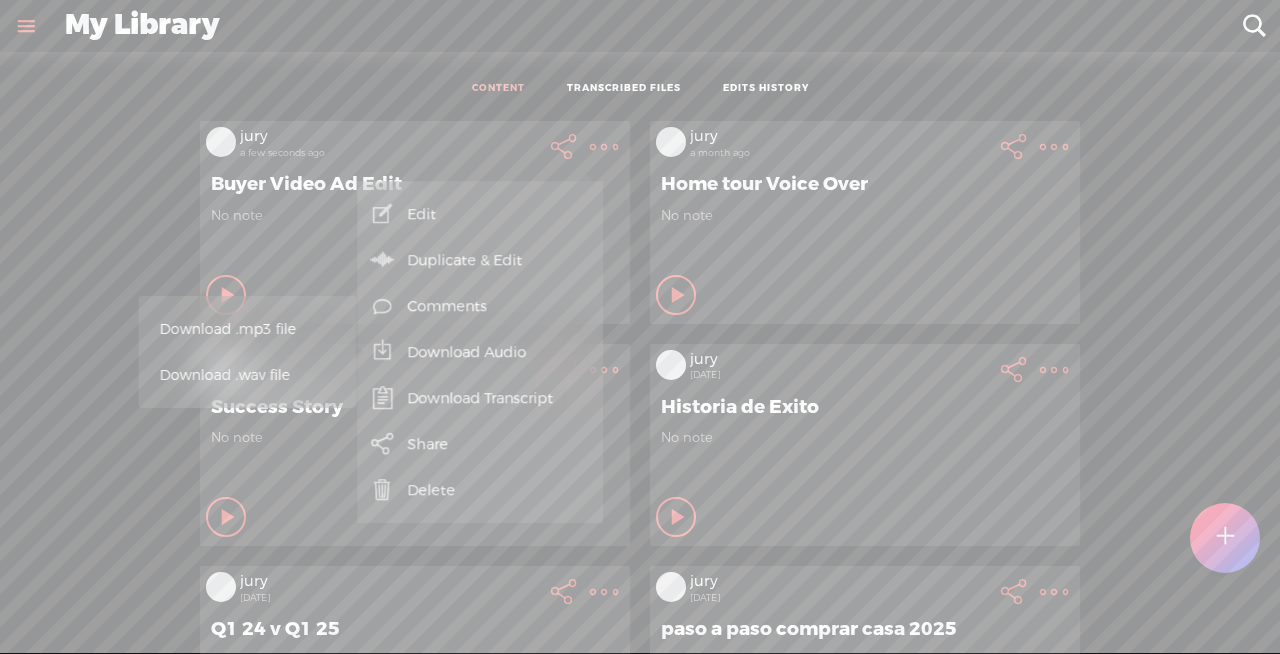 click on "Download .mp3 file" at bounding box center [248, 329] 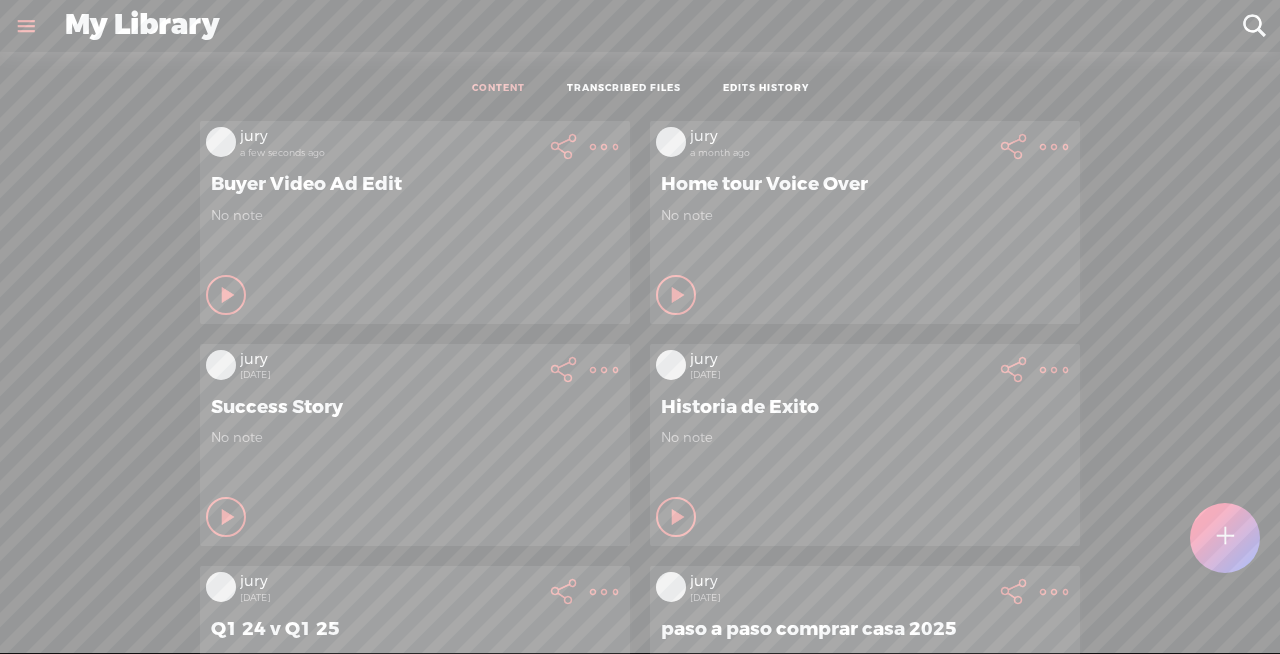 click at bounding box center (604, 147) 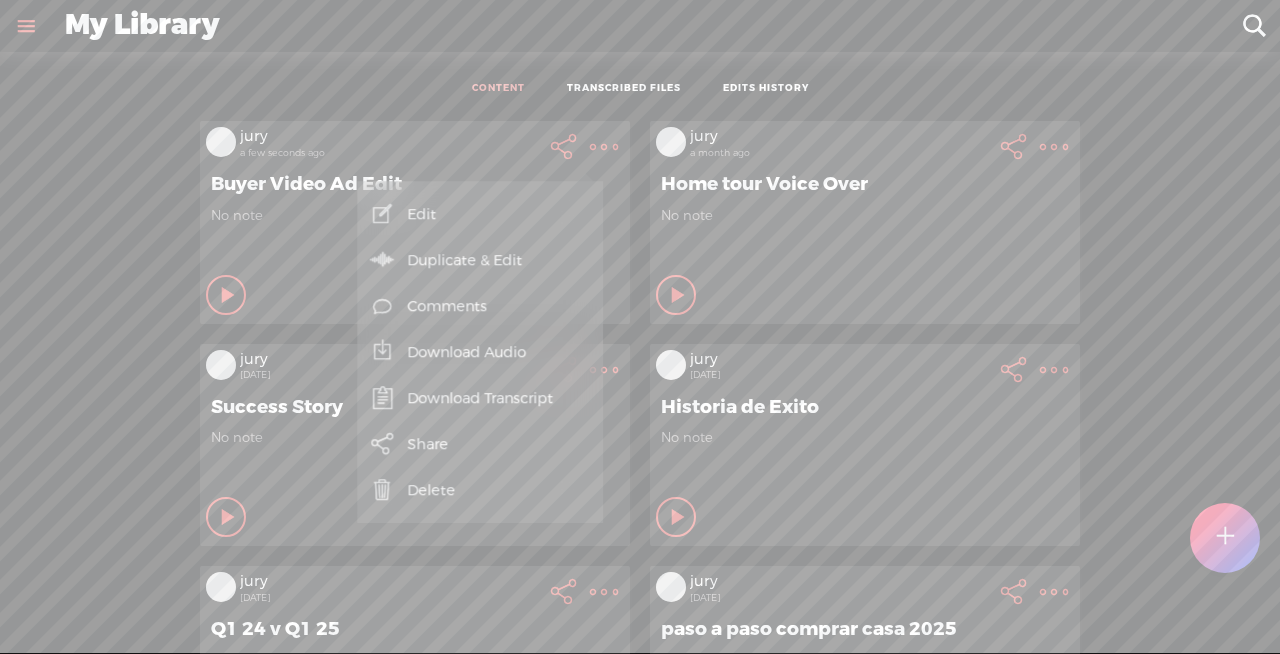 click on "Download Audio" at bounding box center [480, 352] 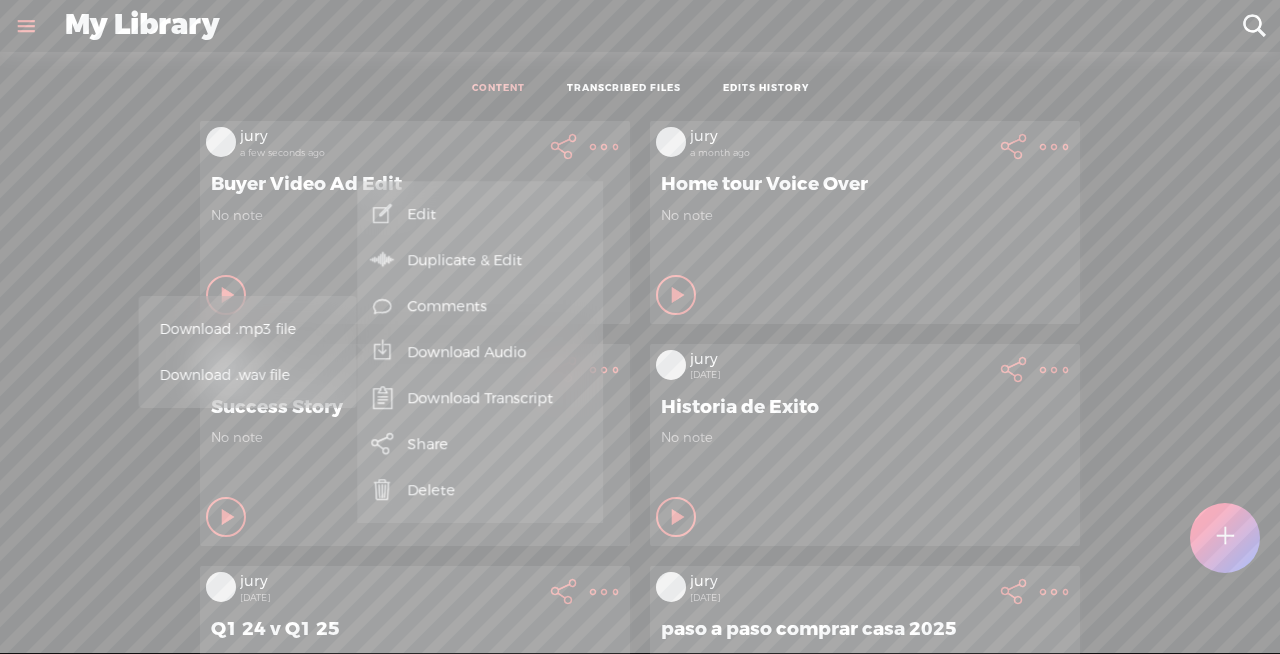 click on "Download .wav file" at bounding box center [245, 375] 